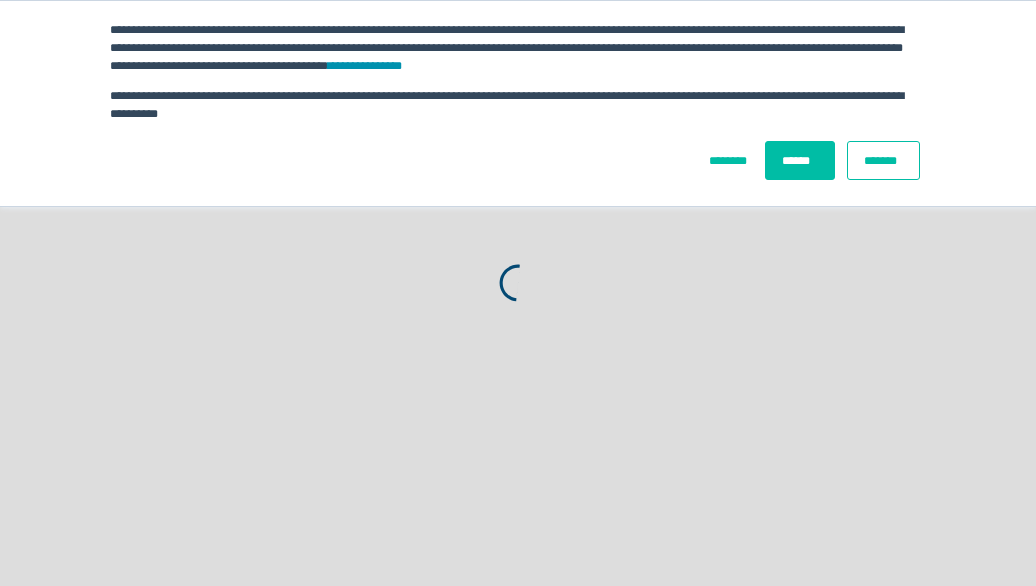 scroll, scrollTop: 0, scrollLeft: 0, axis: both 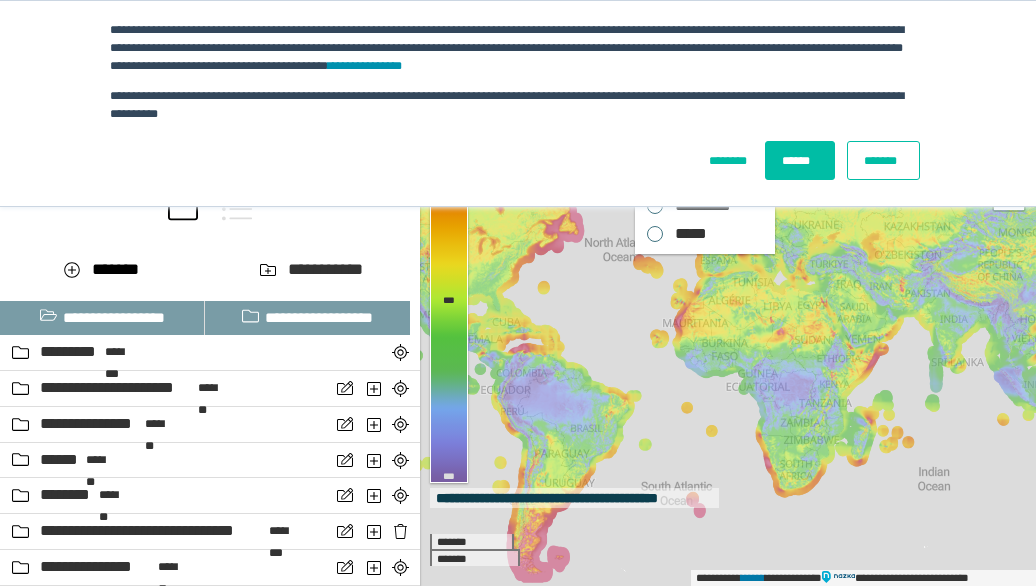 click on "*******" at bounding box center [883, 160] 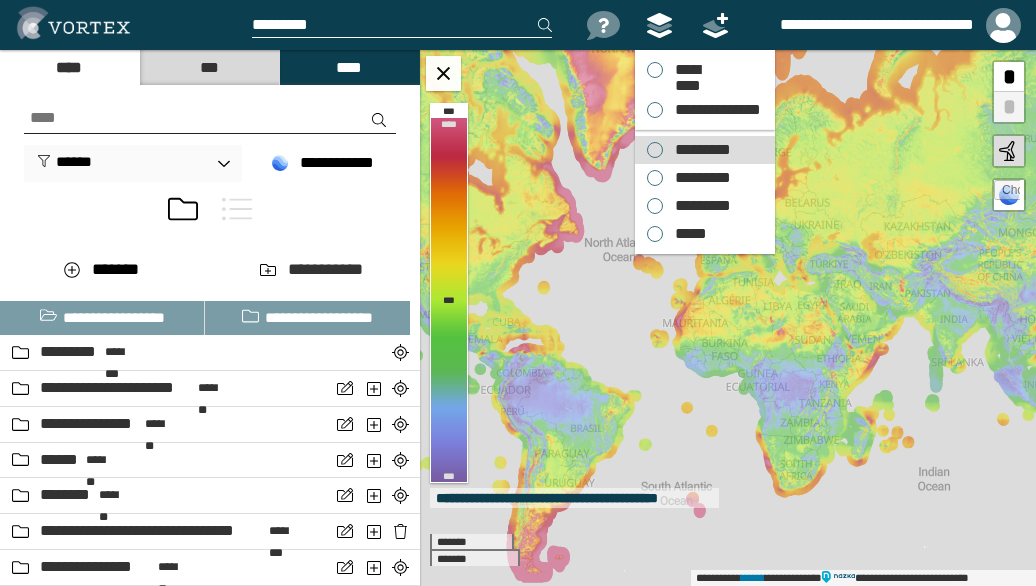 click on "*********" at bounding box center (698, 150) 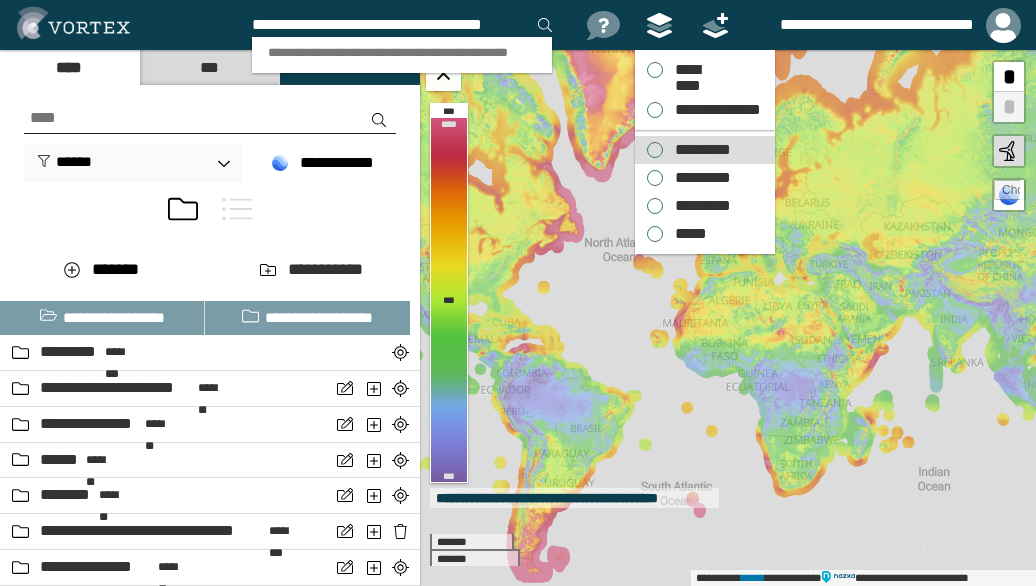 scroll, scrollTop: 0, scrollLeft: 18, axis: horizontal 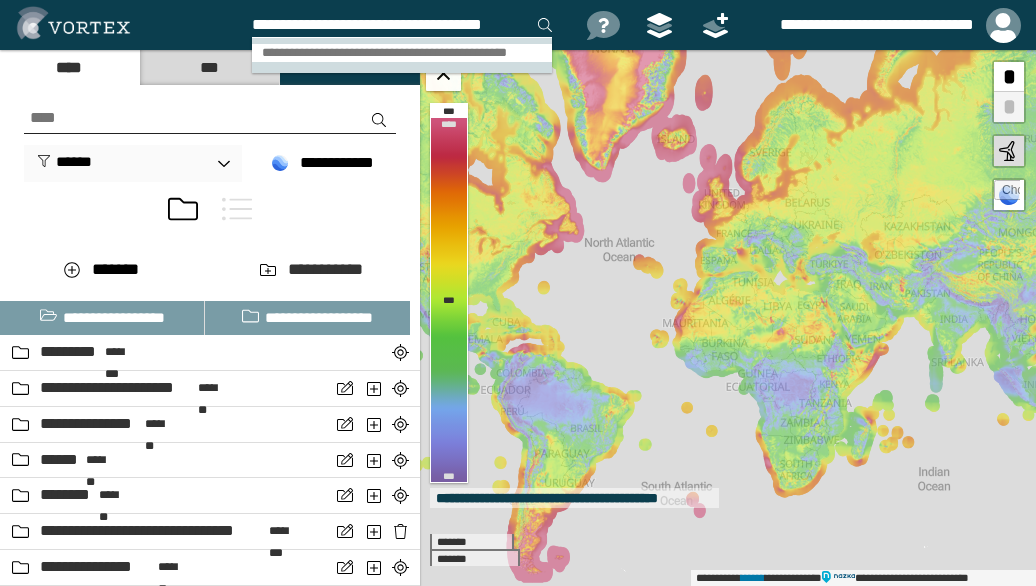 type on "**********" 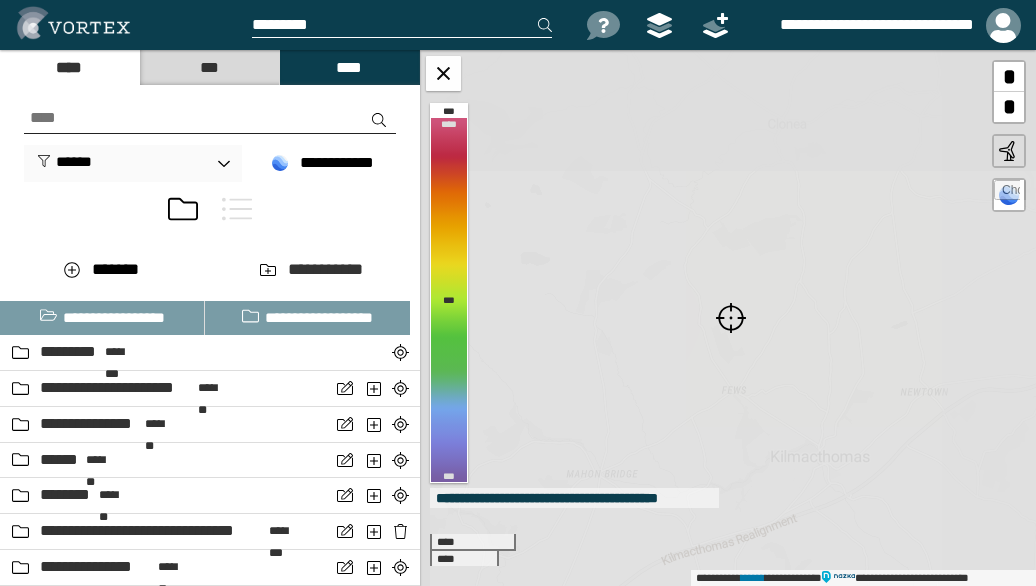 scroll, scrollTop: 0, scrollLeft: 0, axis: both 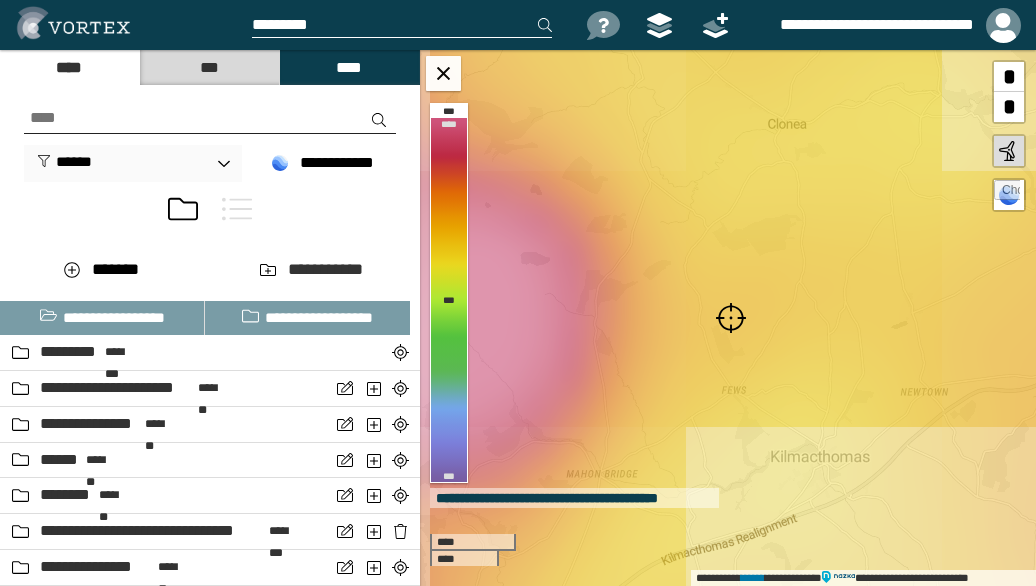 click at bounding box center (731, 318) 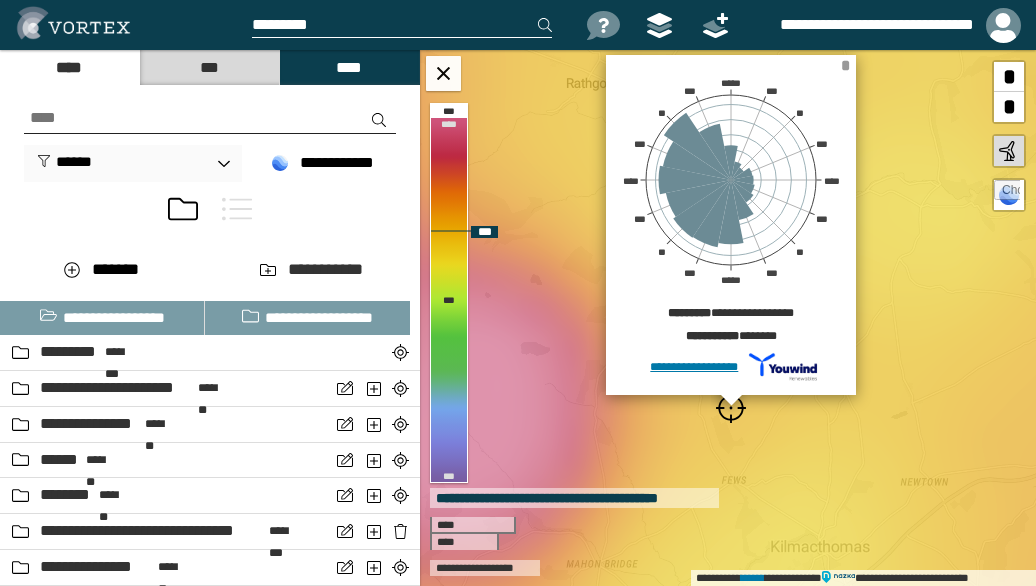 click on "*" at bounding box center [845, 65] 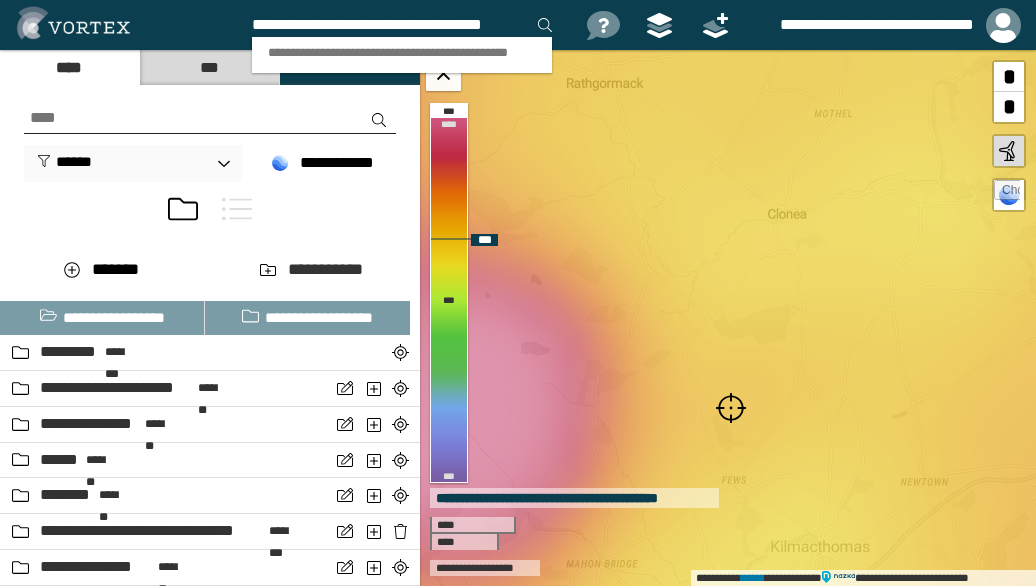 scroll, scrollTop: 0, scrollLeft: 18, axis: horizontal 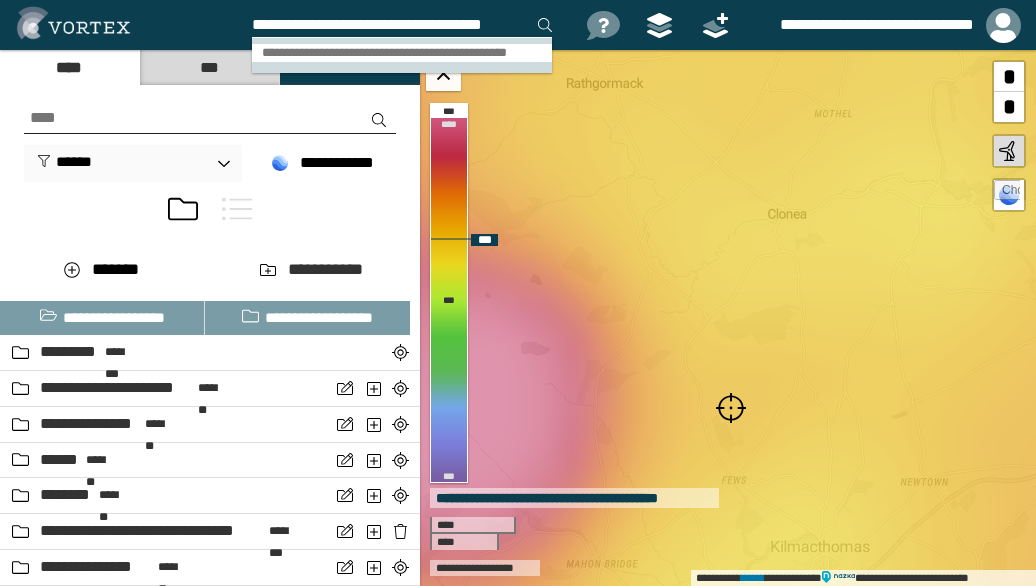 type on "**********" 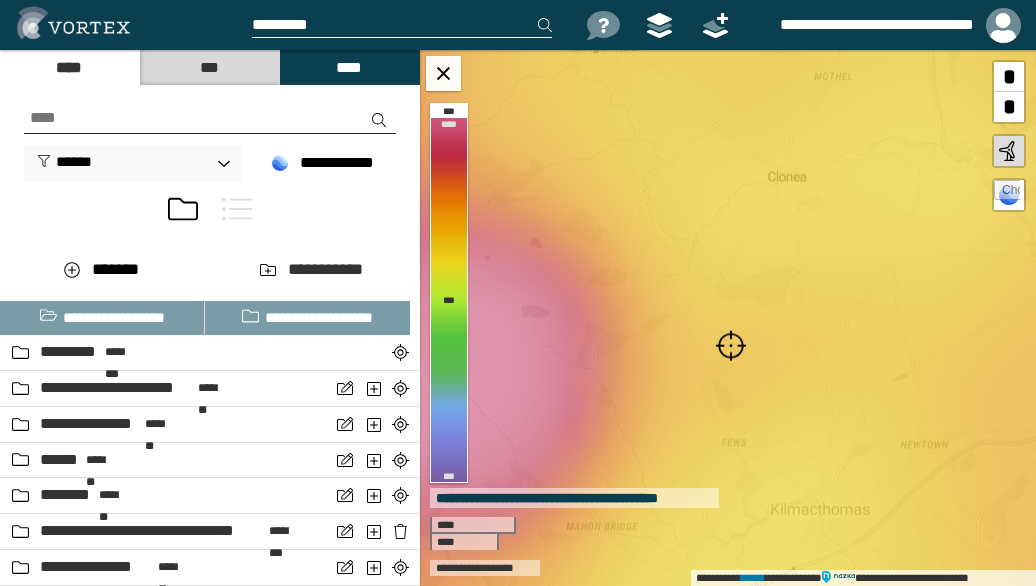 scroll, scrollTop: 0, scrollLeft: 0, axis: both 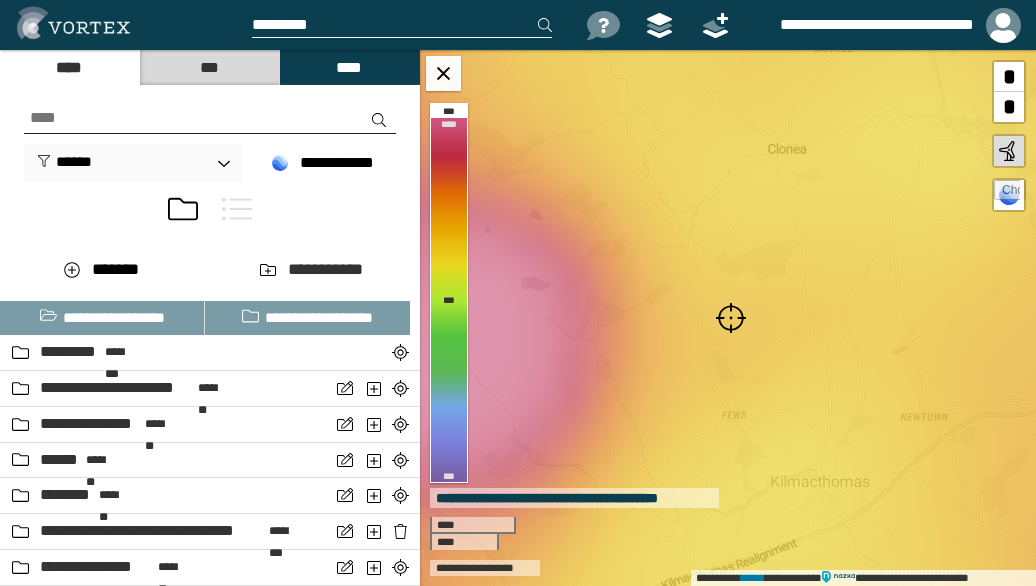 click at bounding box center (731, 318) 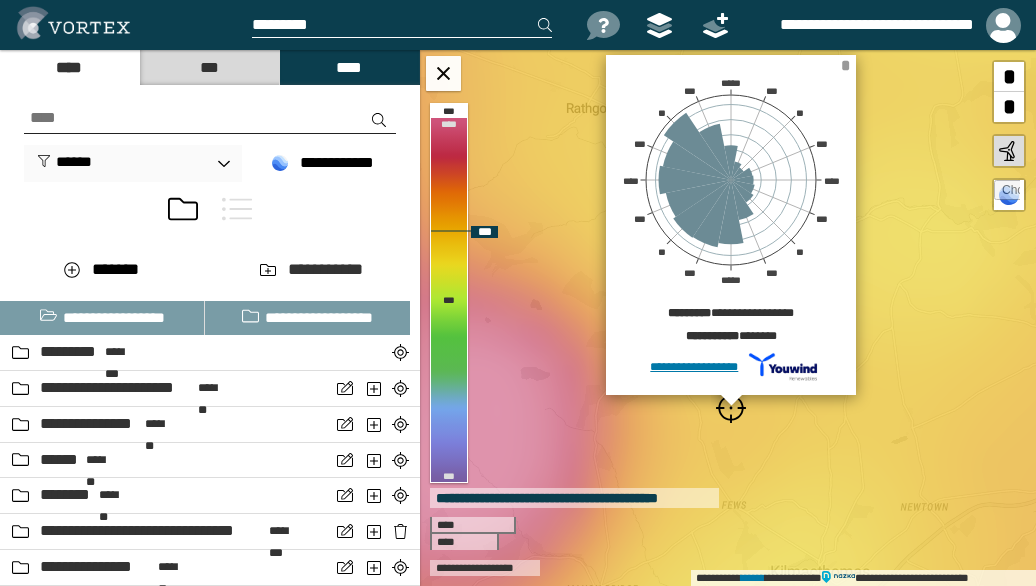 click on "*" at bounding box center (845, 65) 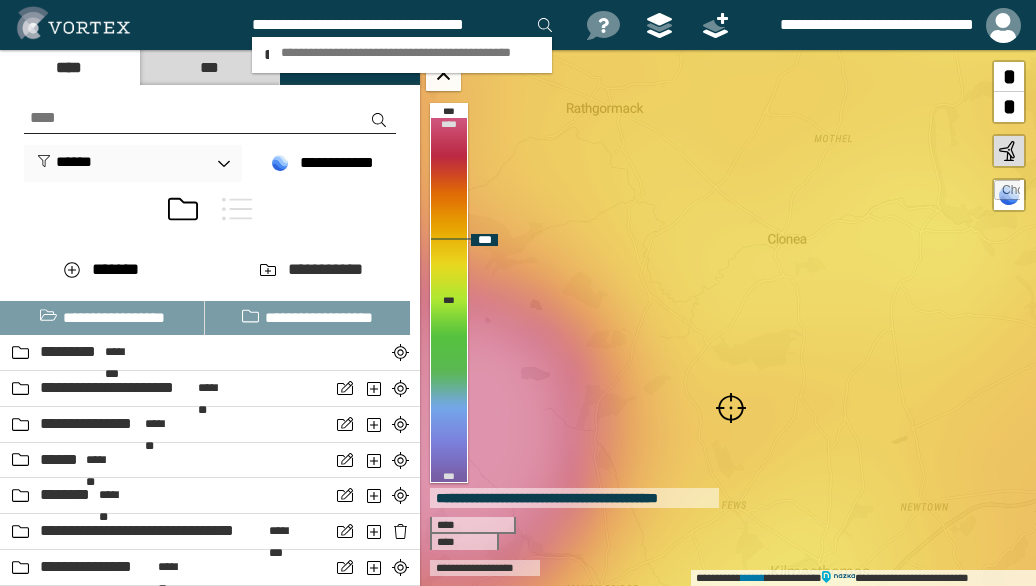 type on "**********" 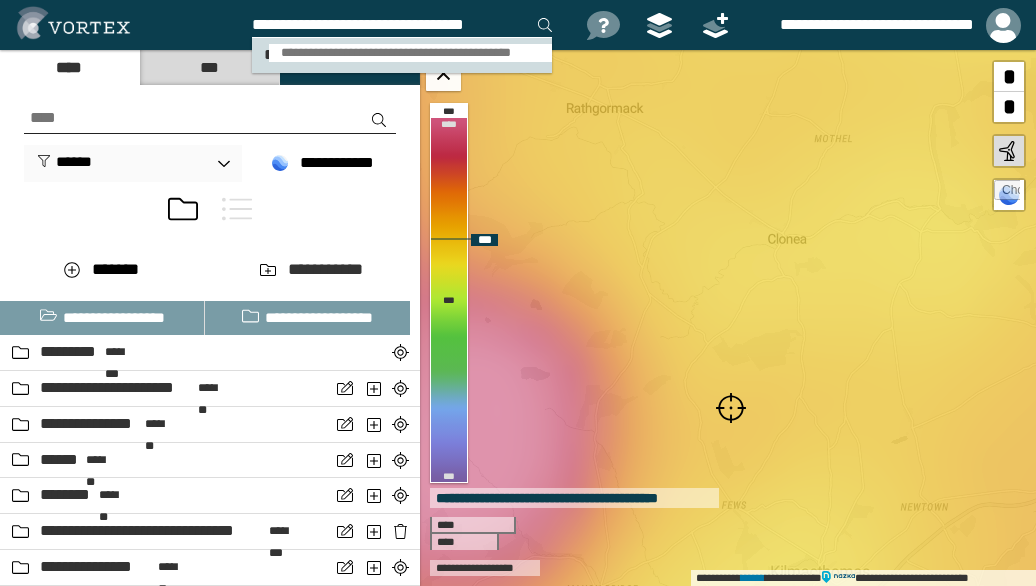 click on "**********" at bounding box center (410, 53) 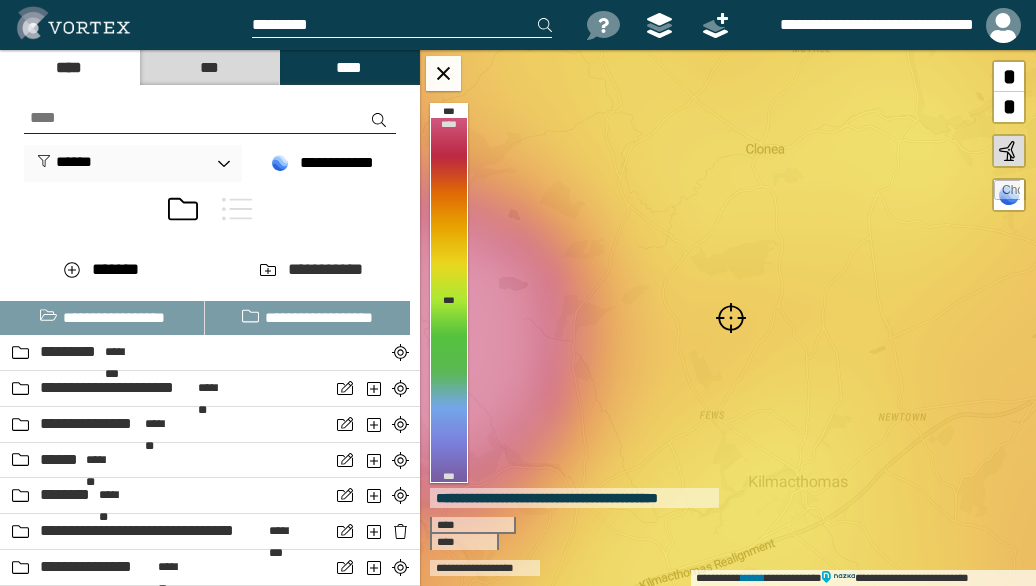 click at bounding box center [731, 318] 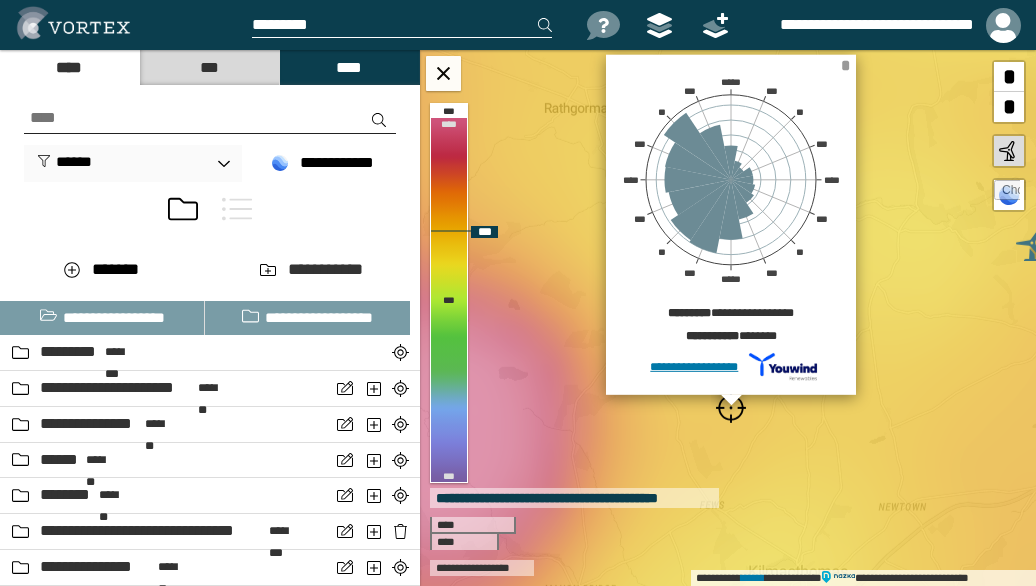 click on "*" at bounding box center (845, 65) 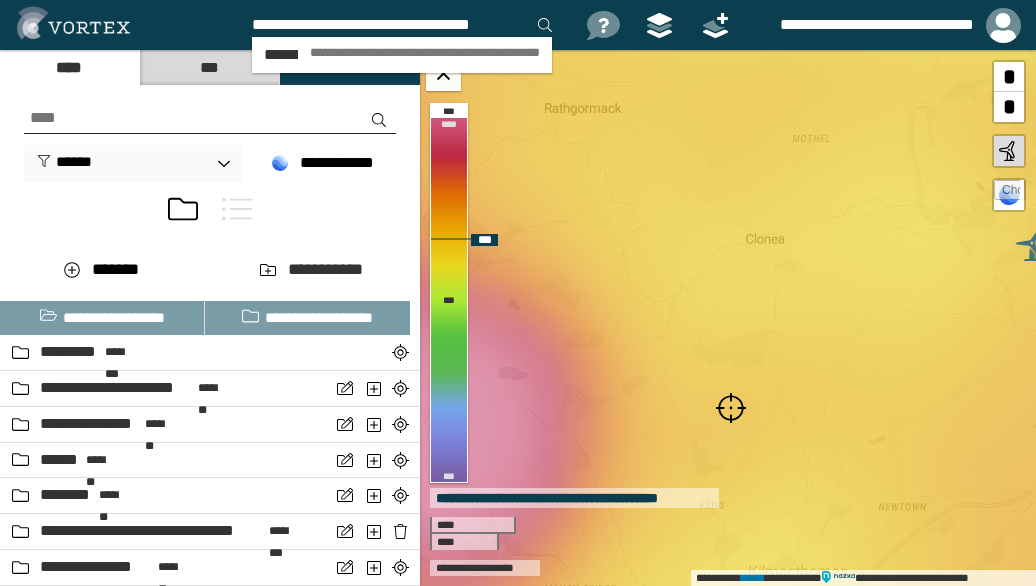 scroll, scrollTop: 0, scrollLeft: 2, axis: horizontal 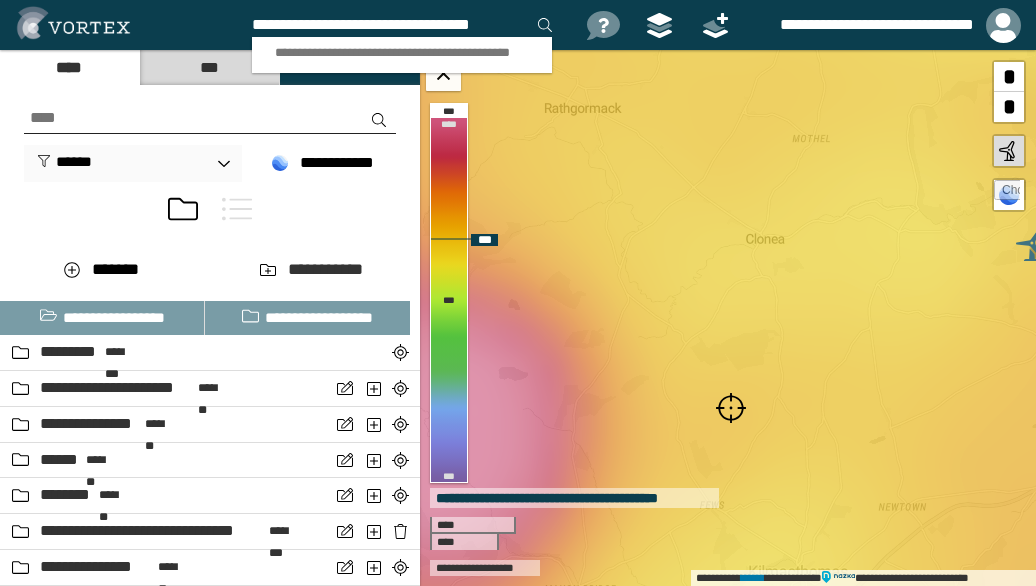 type on "**********" 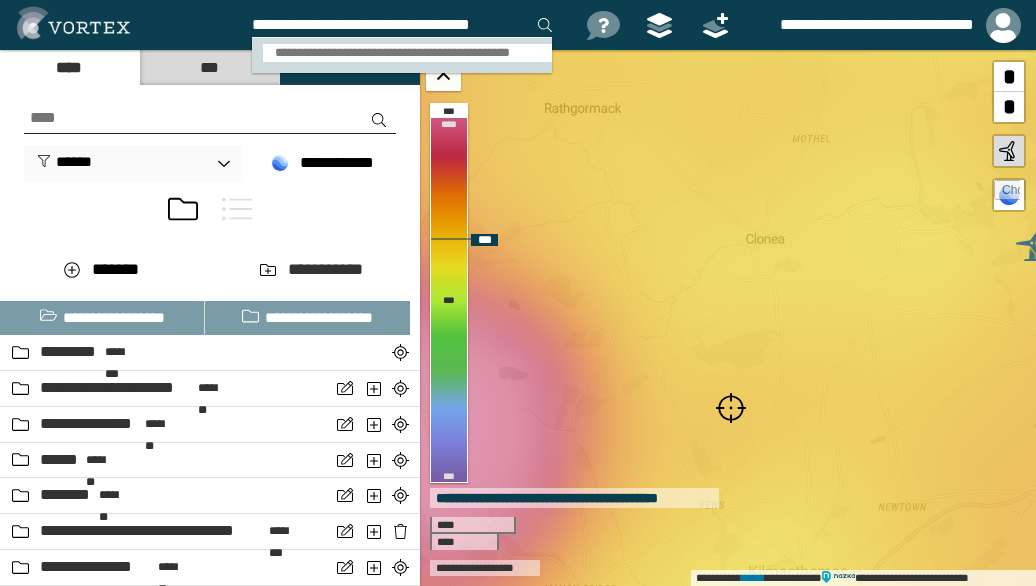 click on "**********" at bounding box center [408, 53] 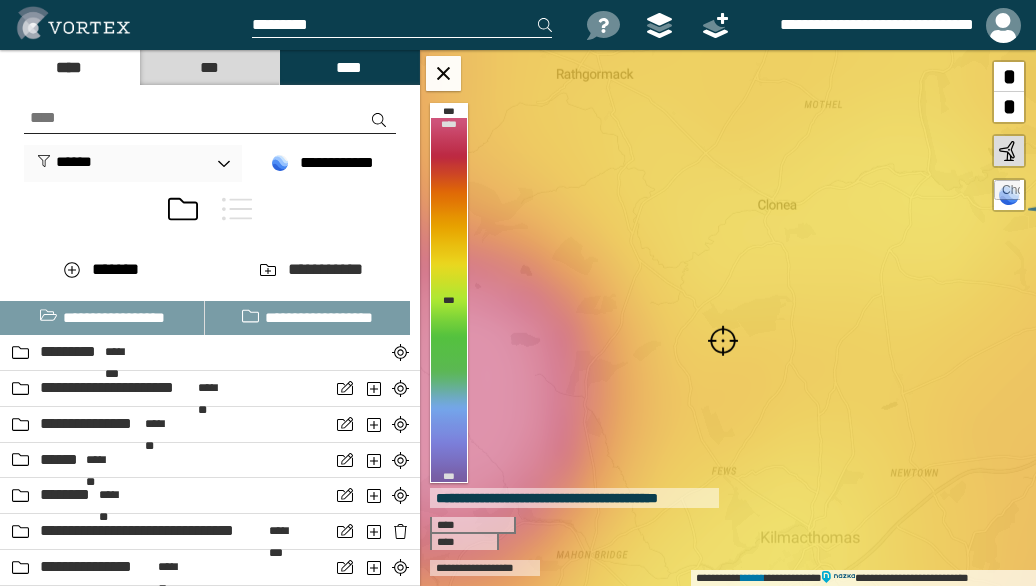 scroll, scrollTop: 0, scrollLeft: 0, axis: both 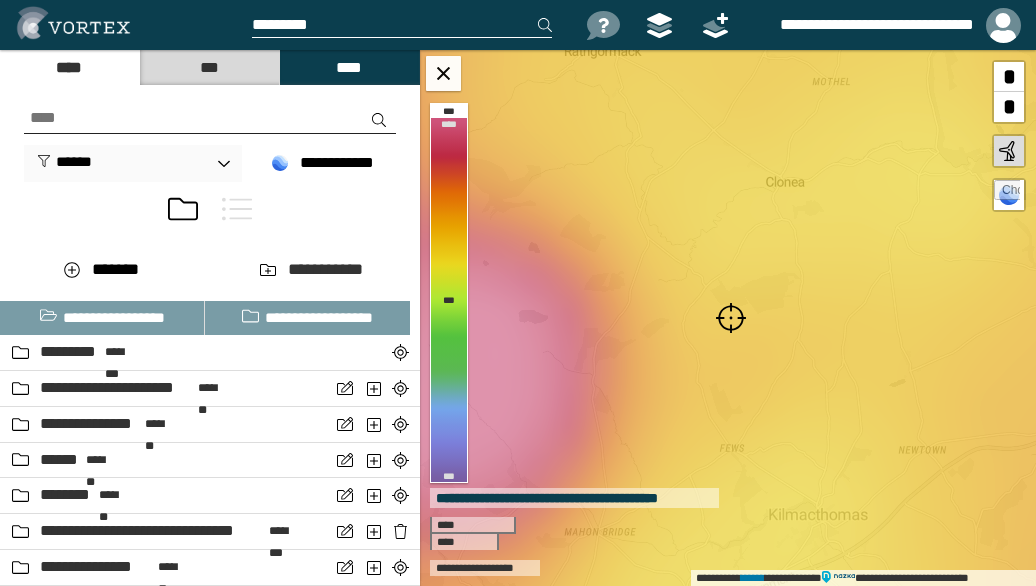 click at bounding box center [731, 318] 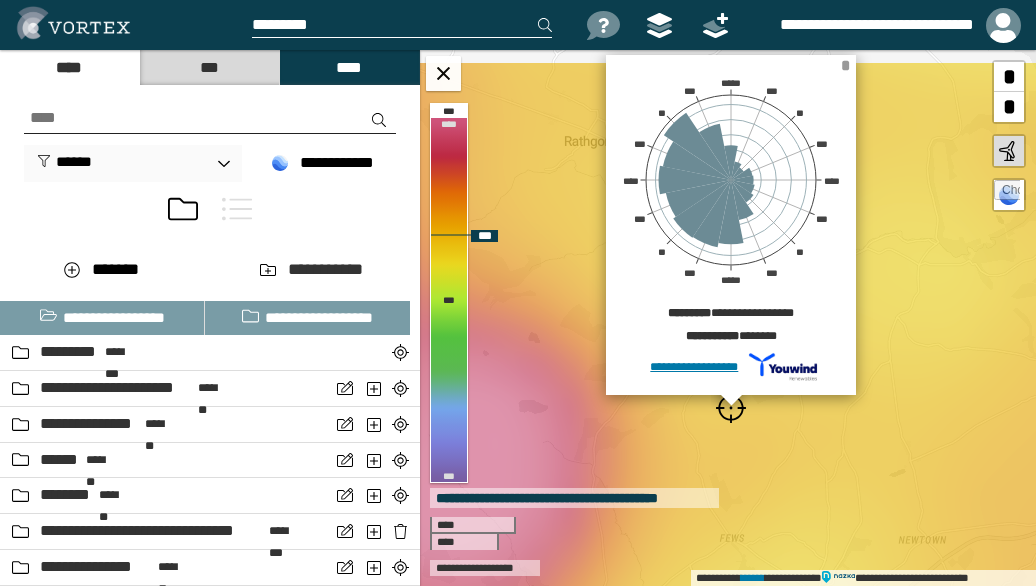 click on "*" at bounding box center [845, 65] 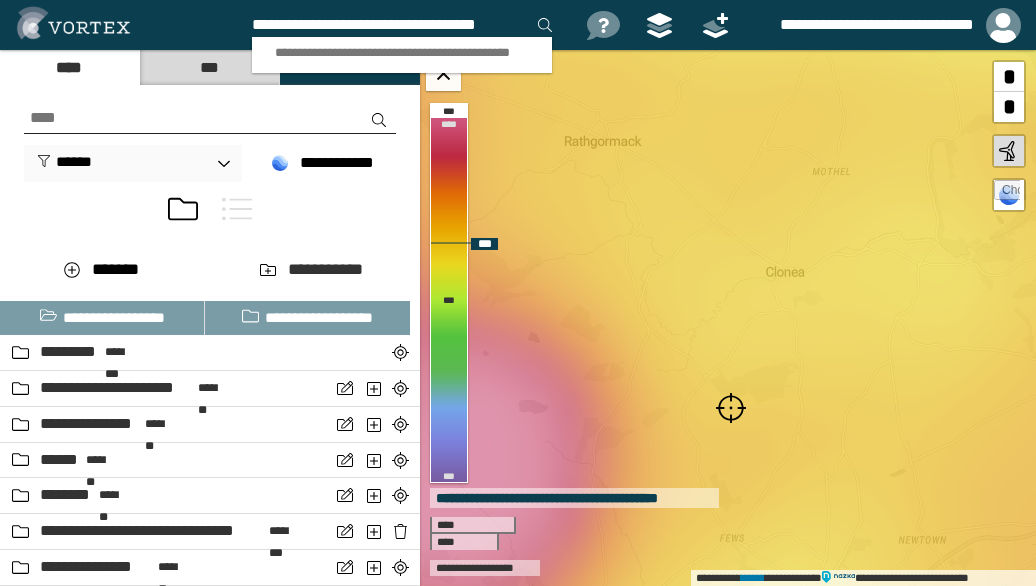 scroll, scrollTop: 0, scrollLeft: 10, axis: horizontal 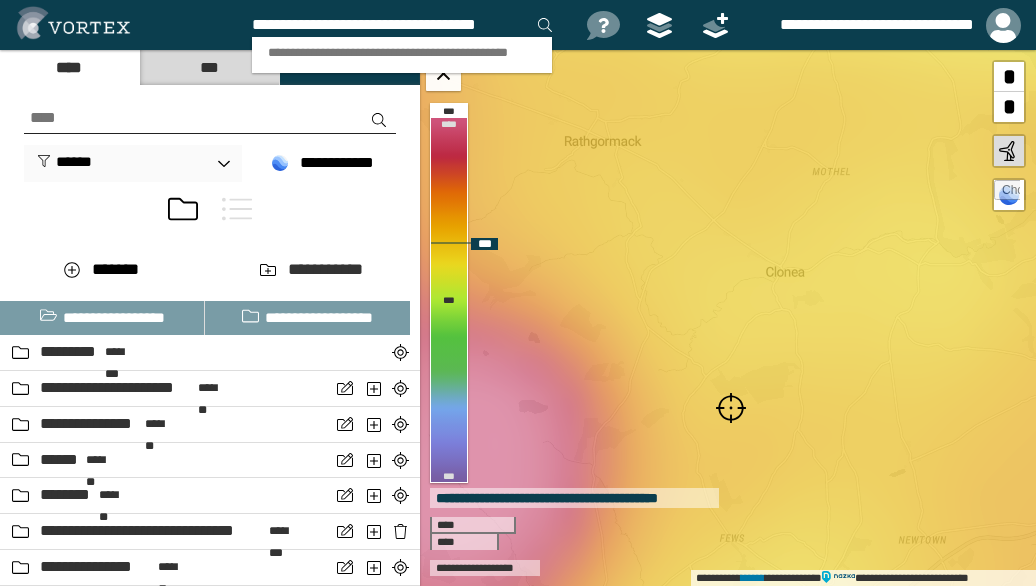 type on "**********" 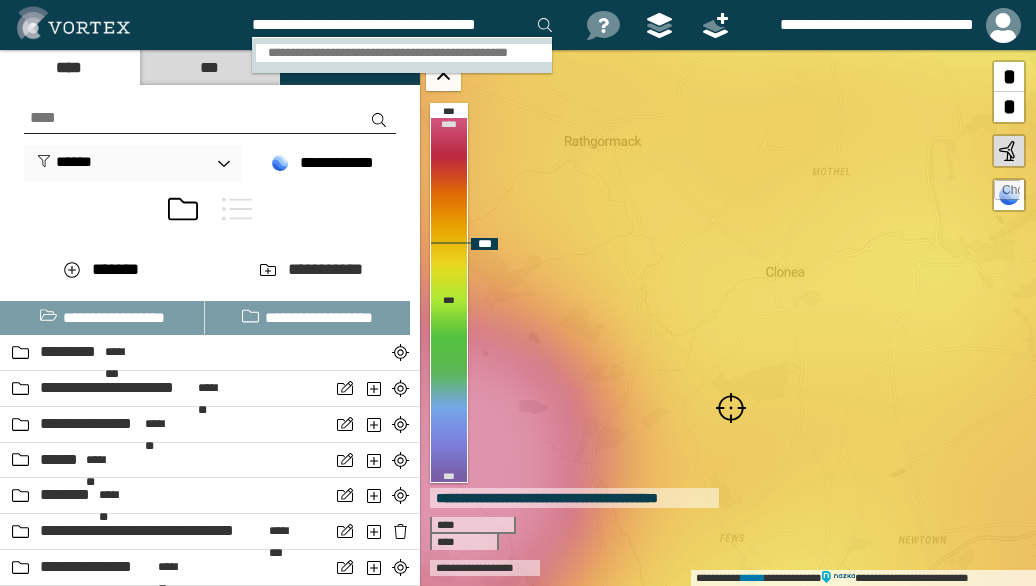 click on "**********" at bounding box center [404, 53] 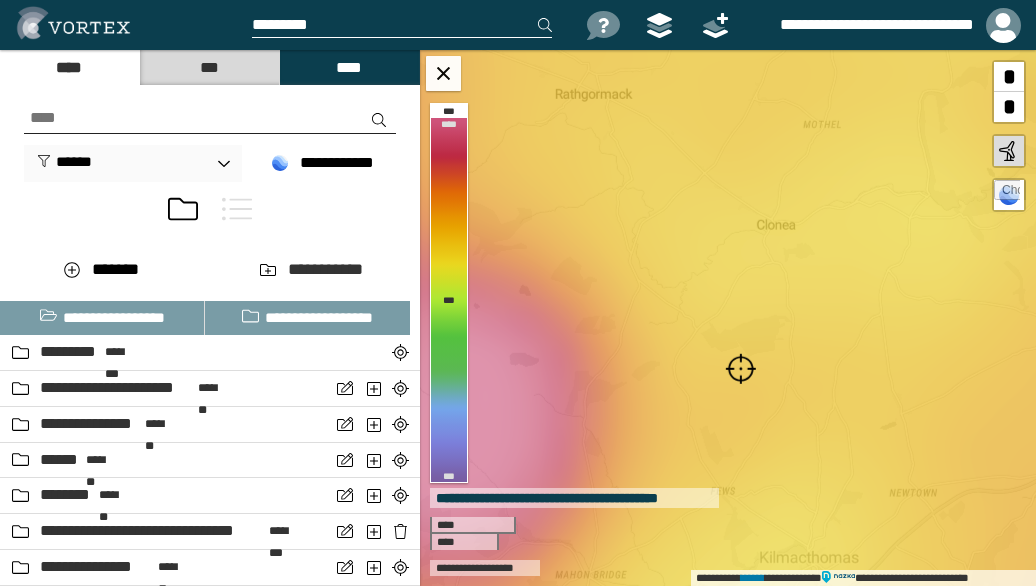 scroll, scrollTop: 0, scrollLeft: 0, axis: both 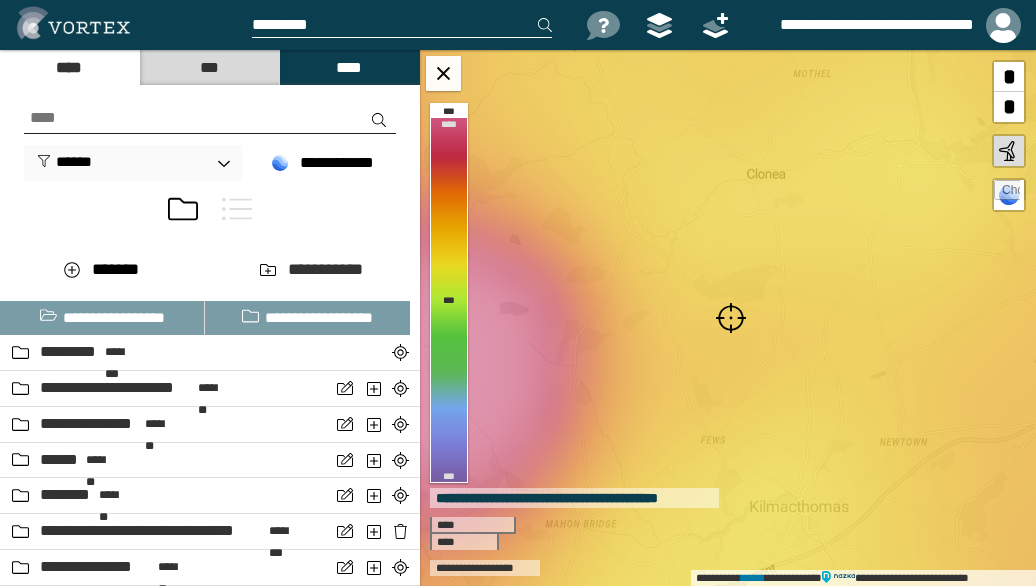 click at bounding box center (731, 318) 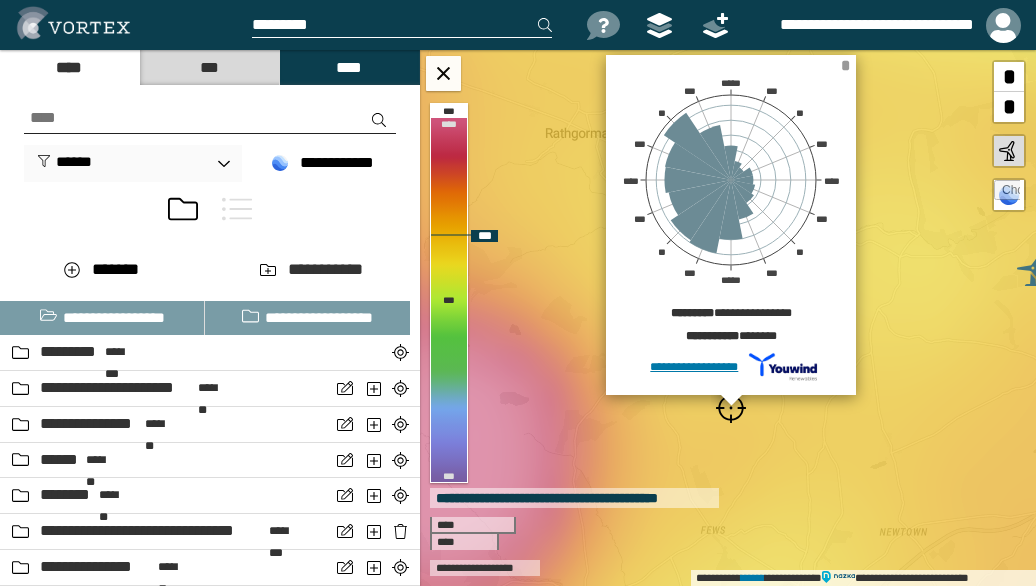 click on "*" at bounding box center [845, 65] 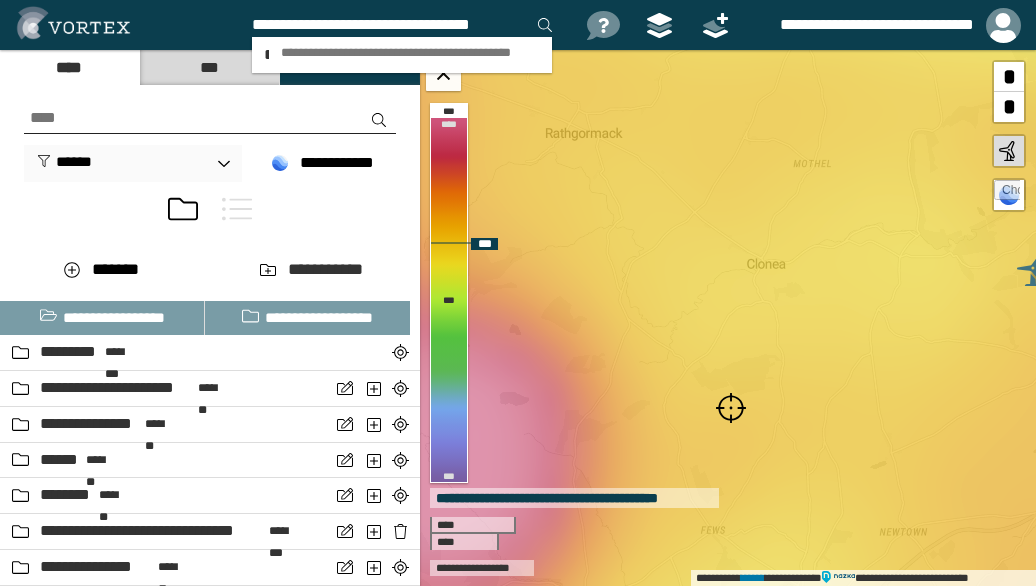 scroll, scrollTop: 0, scrollLeft: 2, axis: horizontal 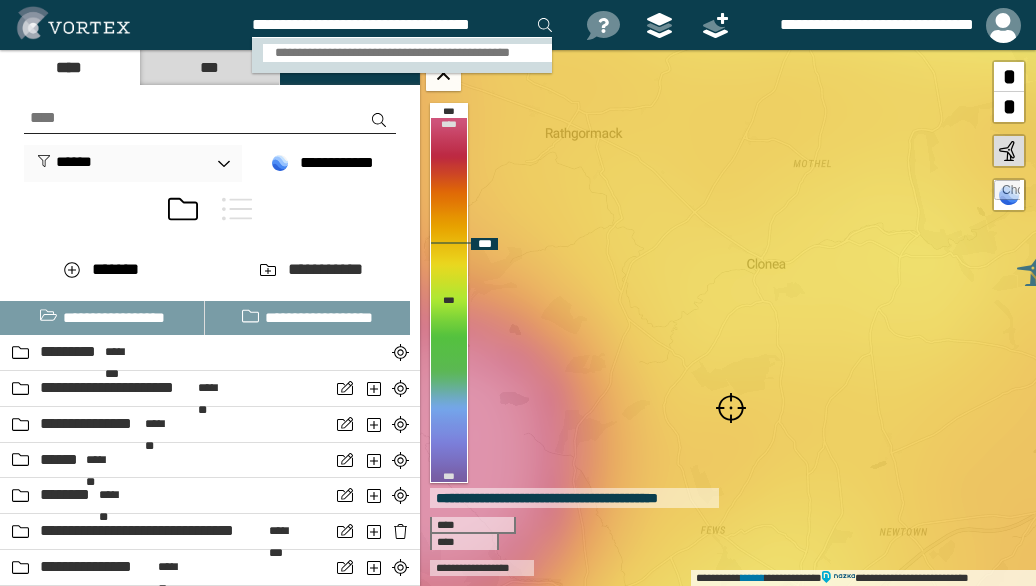 type on "**********" 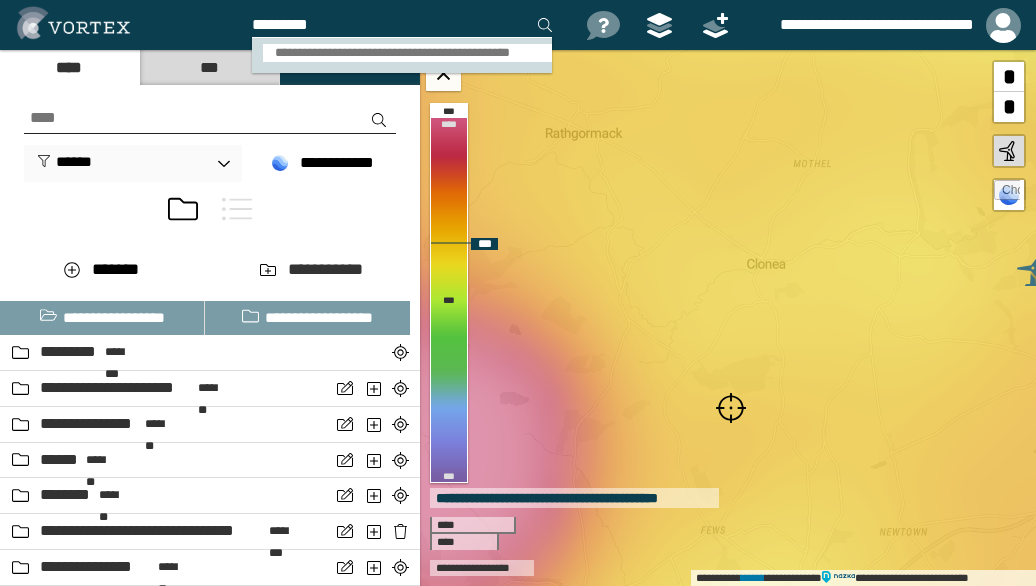 scroll, scrollTop: 0, scrollLeft: 0, axis: both 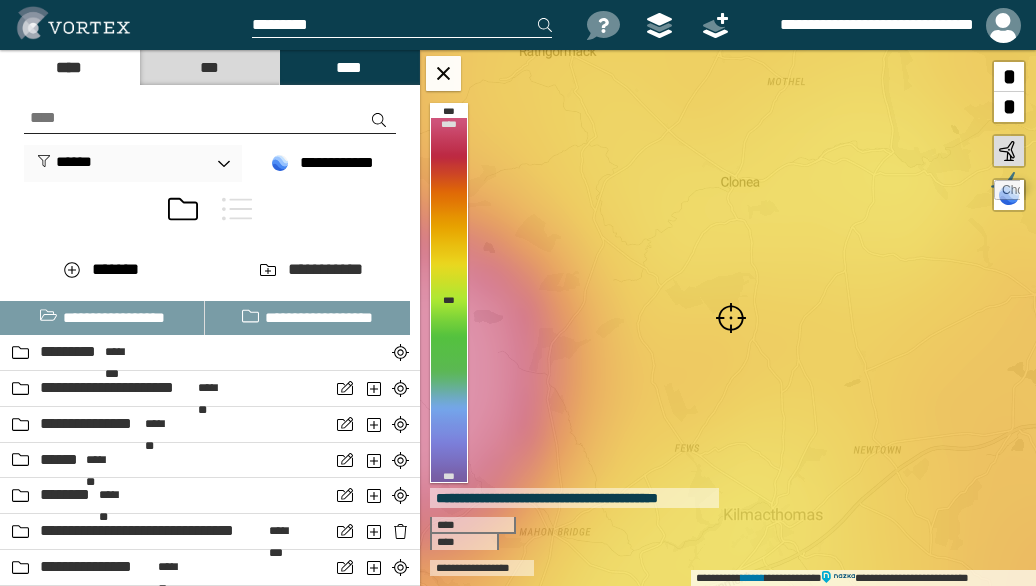 click at bounding box center [731, 318] 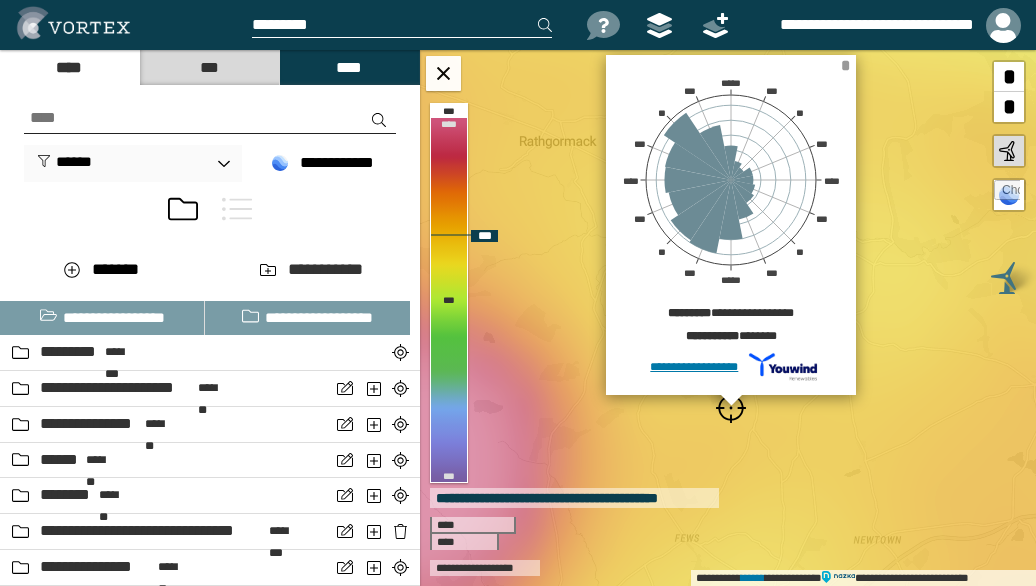 click on "*" at bounding box center [845, 65] 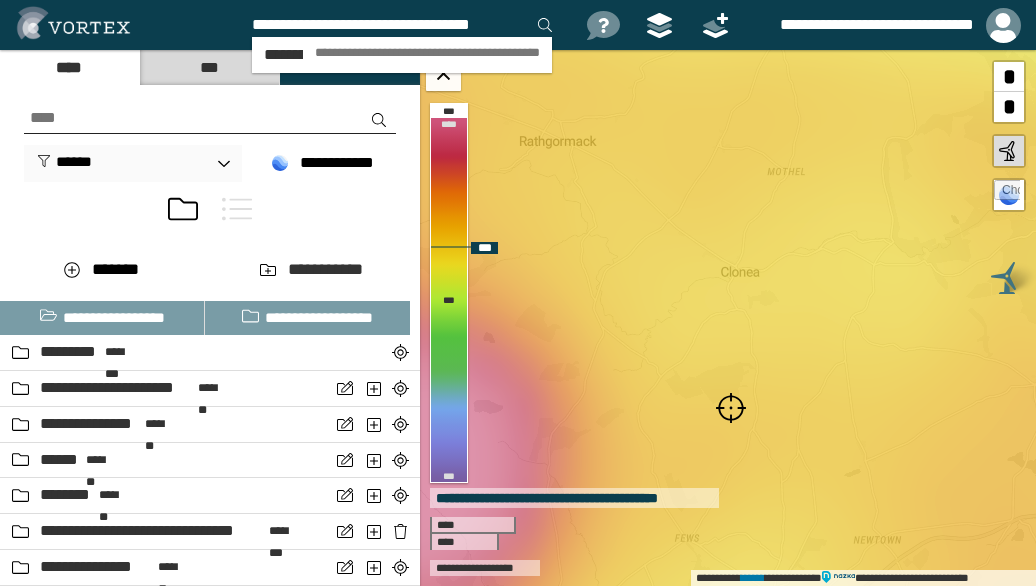 scroll, scrollTop: 0, scrollLeft: 2, axis: horizontal 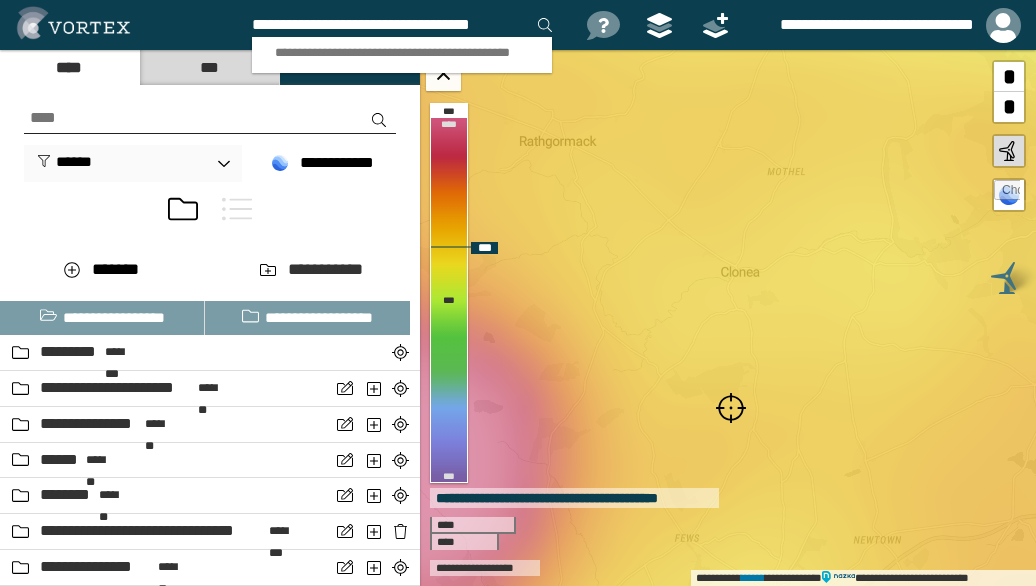 type on "**********" 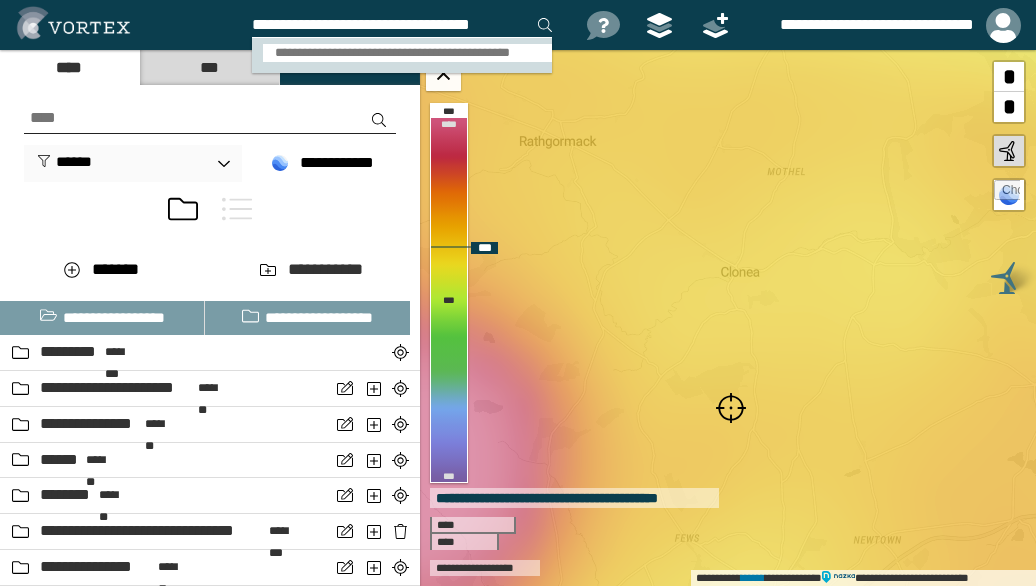 click on "**********" at bounding box center [408, 53] 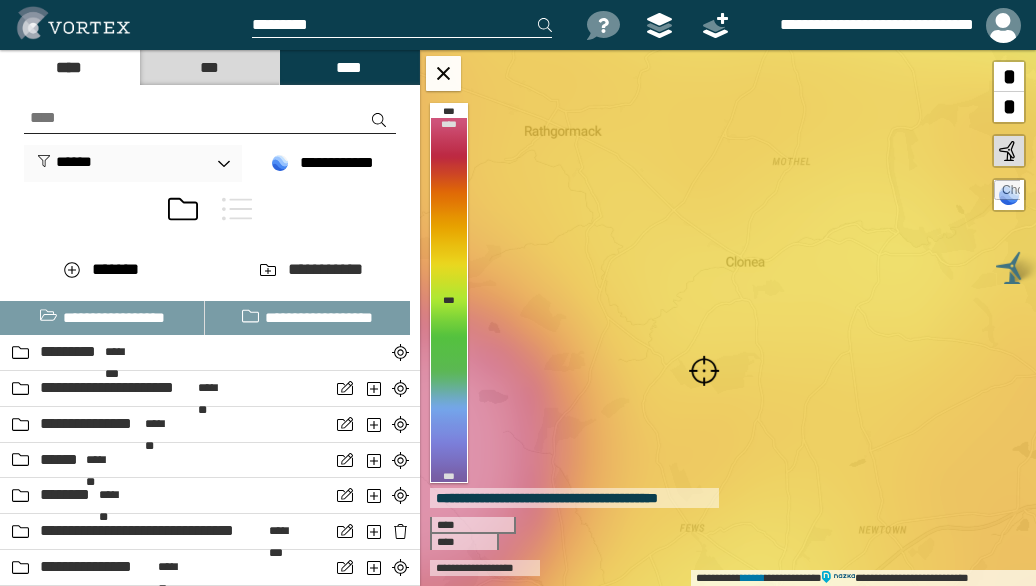 scroll, scrollTop: 0, scrollLeft: 0, axis: both 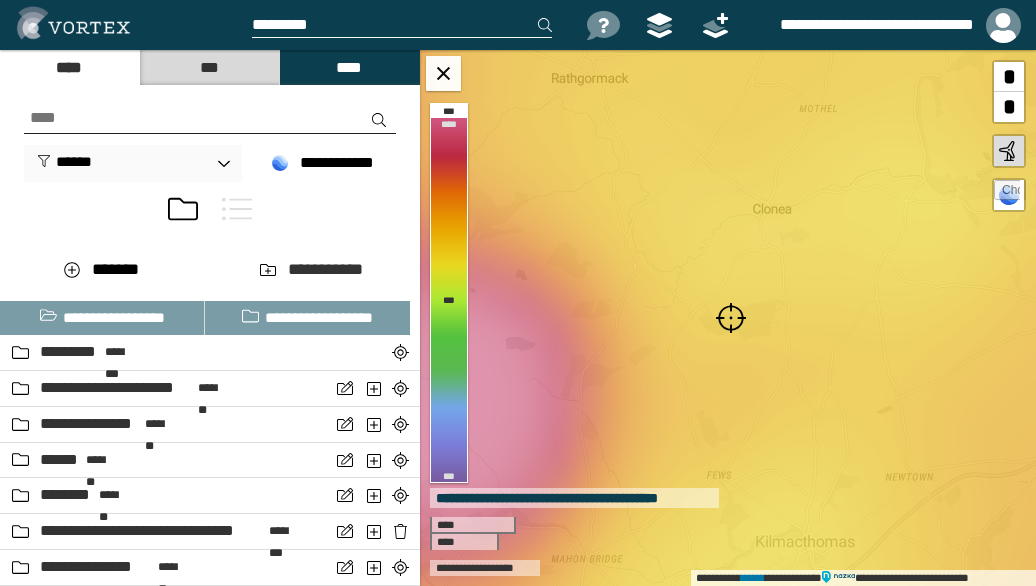 click at bounding box center (731, 318) 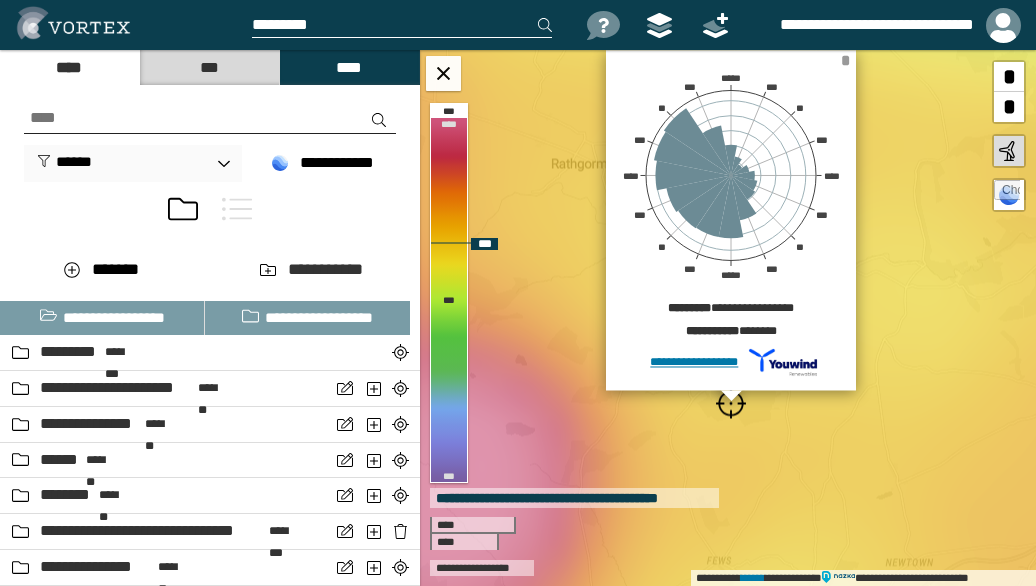 click on "*" at bounding box center (845, 60) 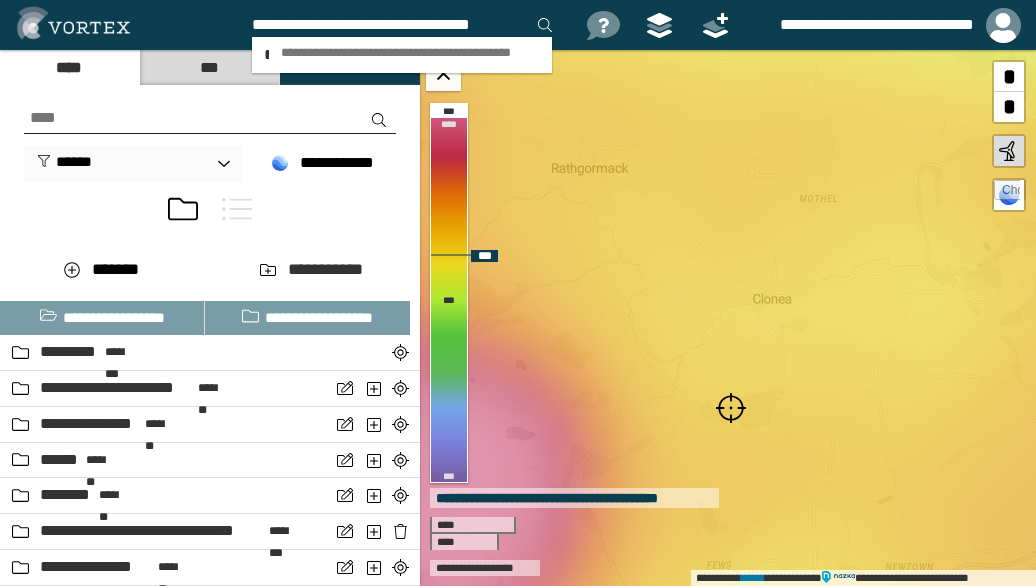 scroll, scrollTop: 0, scrollLeft: 2, axis: horizontal 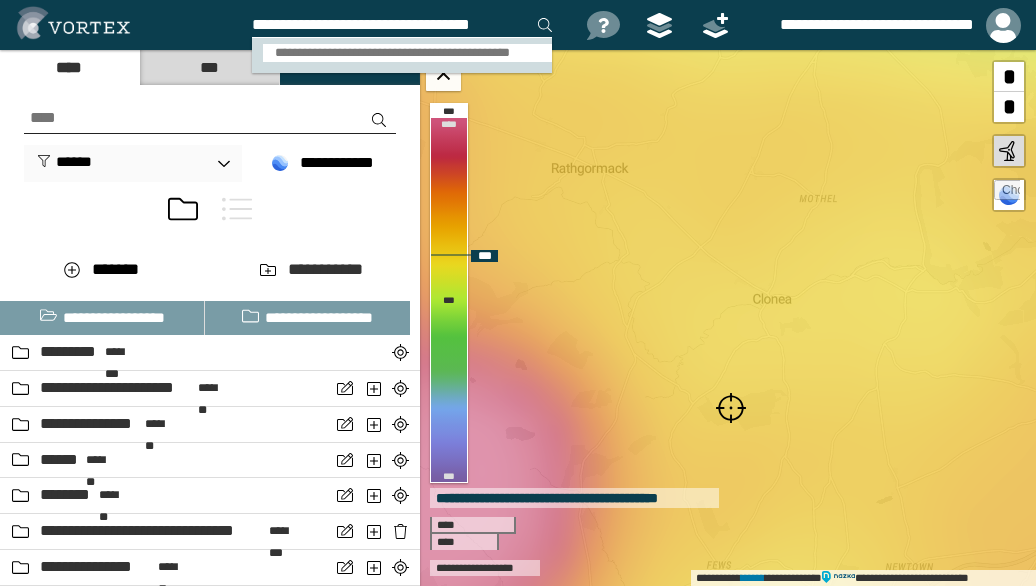 type on "**********" 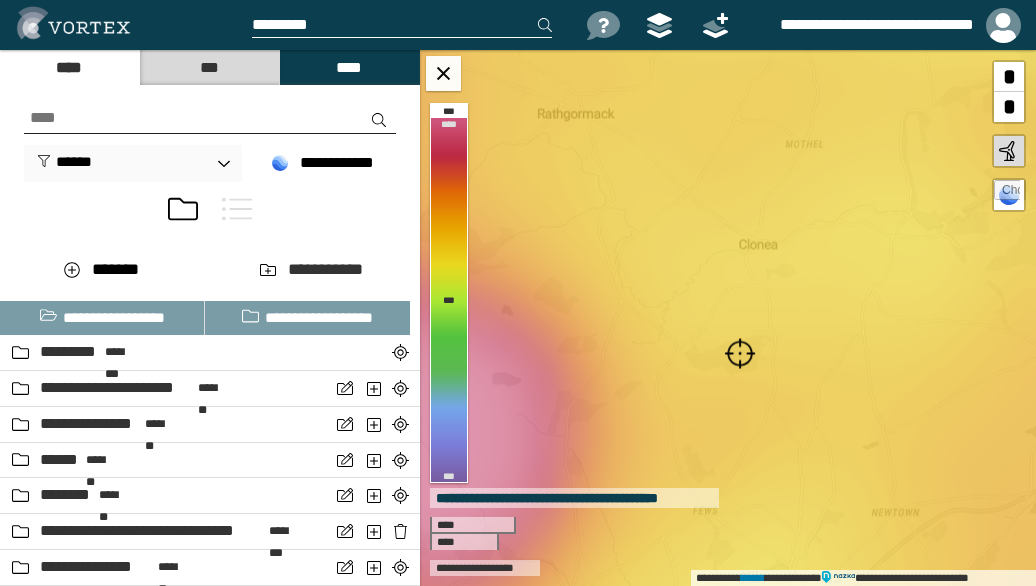 scroll, scrollTop: 0, scrollLeft: 0, axis: both 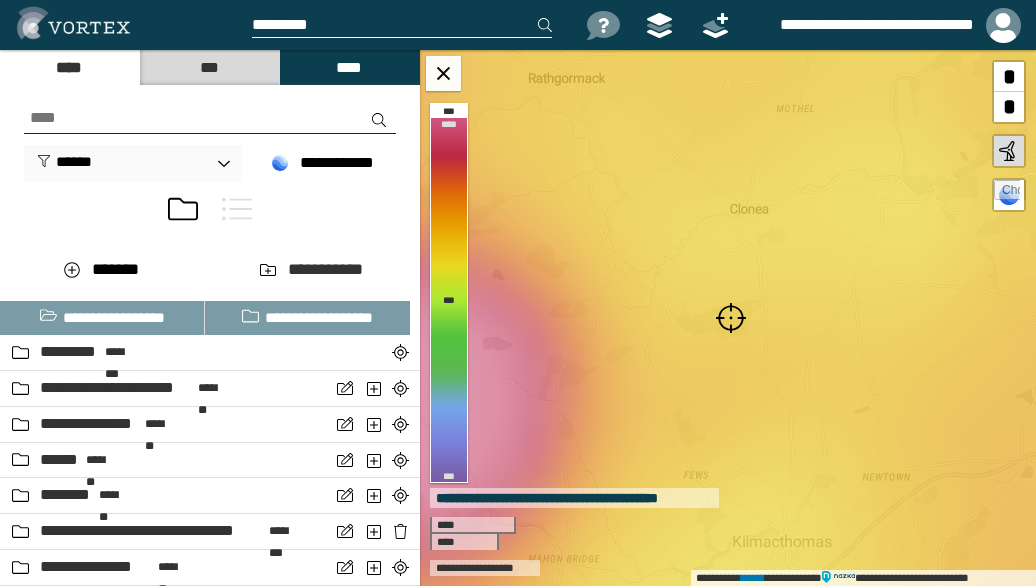click at bounding box center [731, 318] 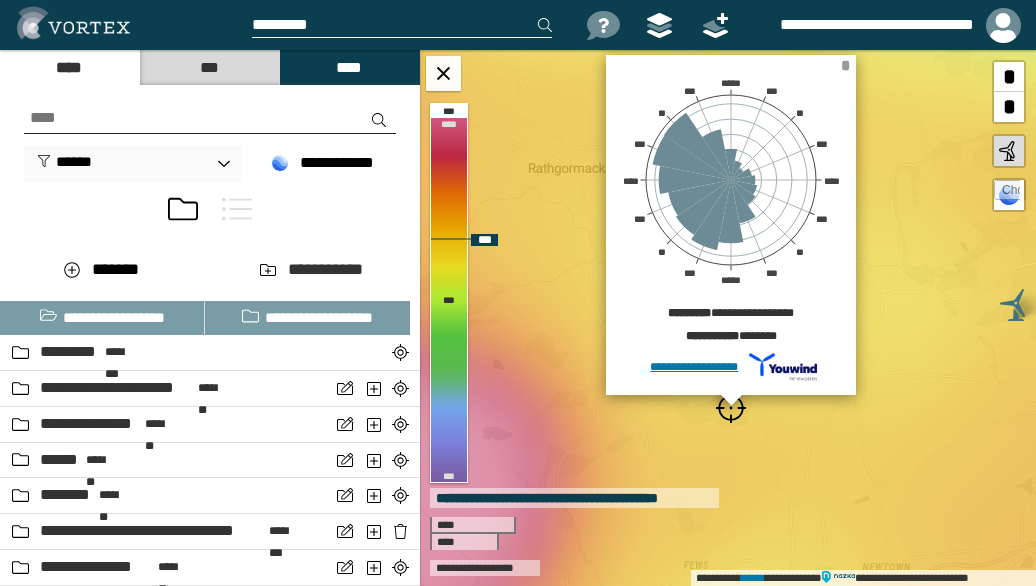 click on "*" at bounding box center [845, 65] 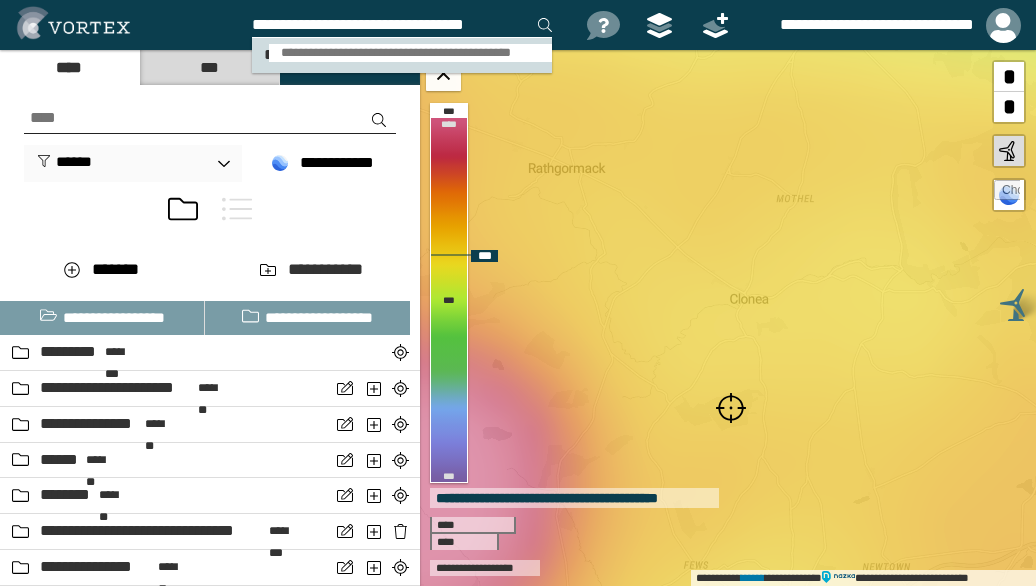 type on "**********" 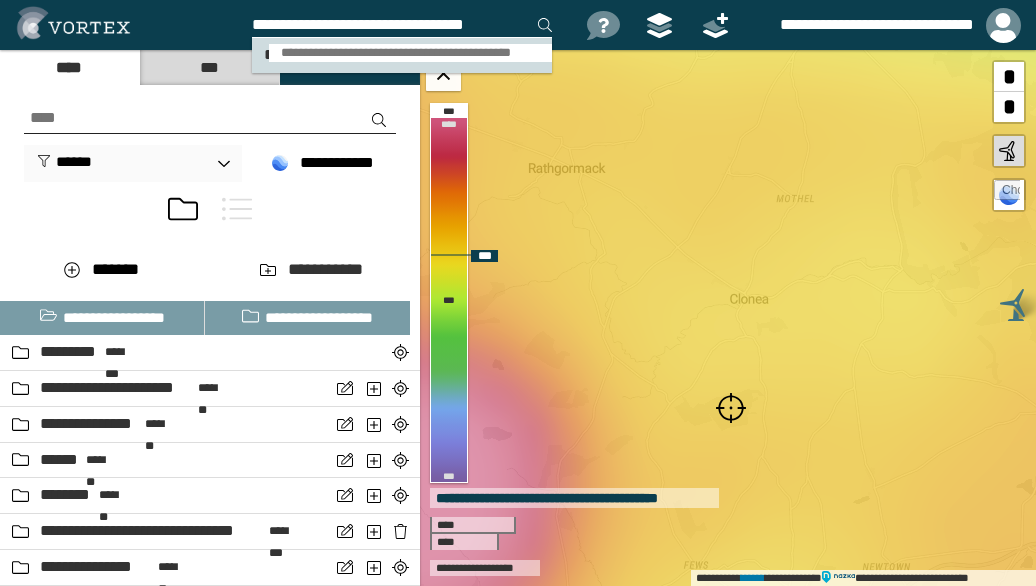 click on "**********" at bounding box center [410, 53] 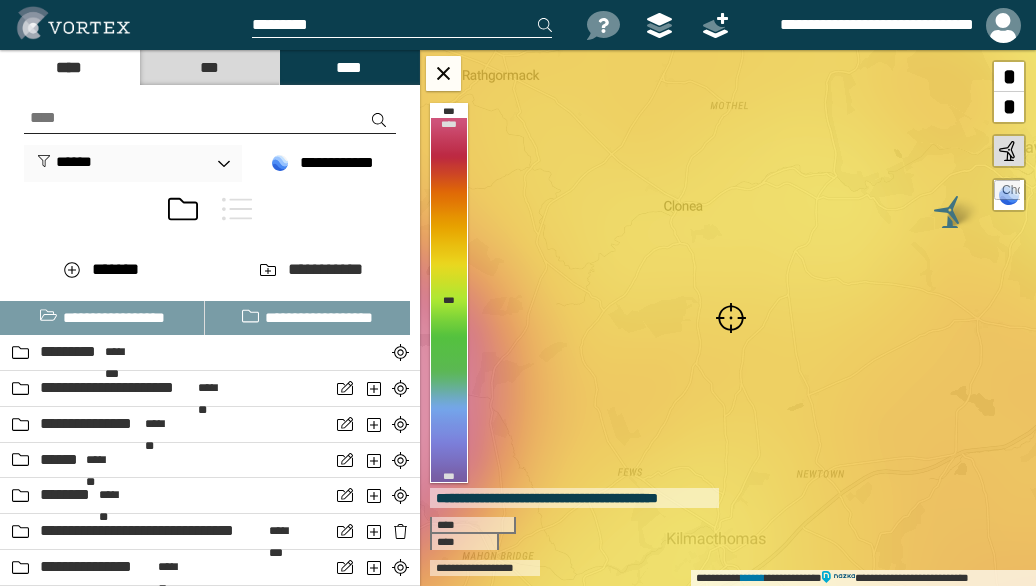 click at bounding box center [731, 318] 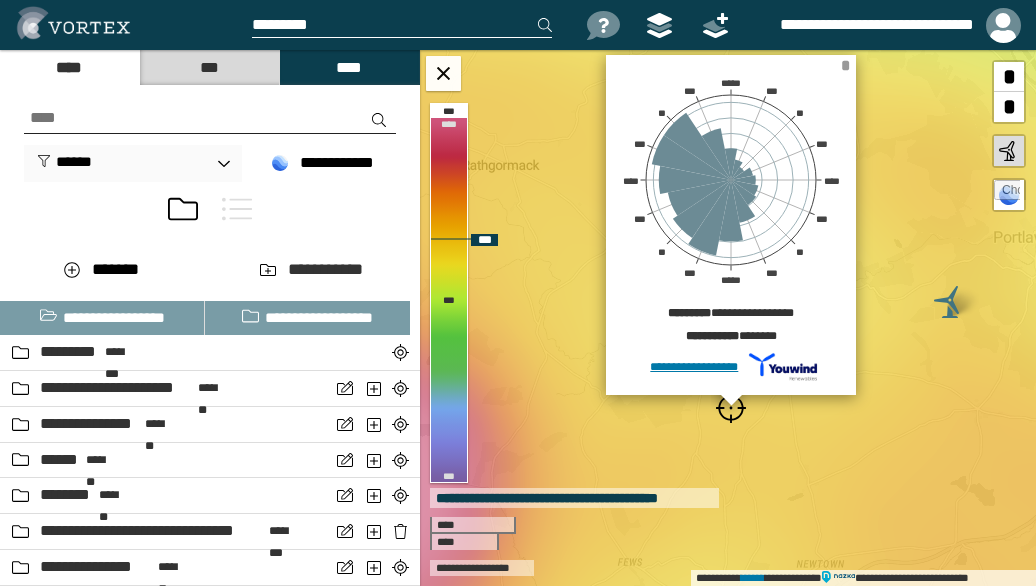 click on "*" at bounding box center [845, 65] 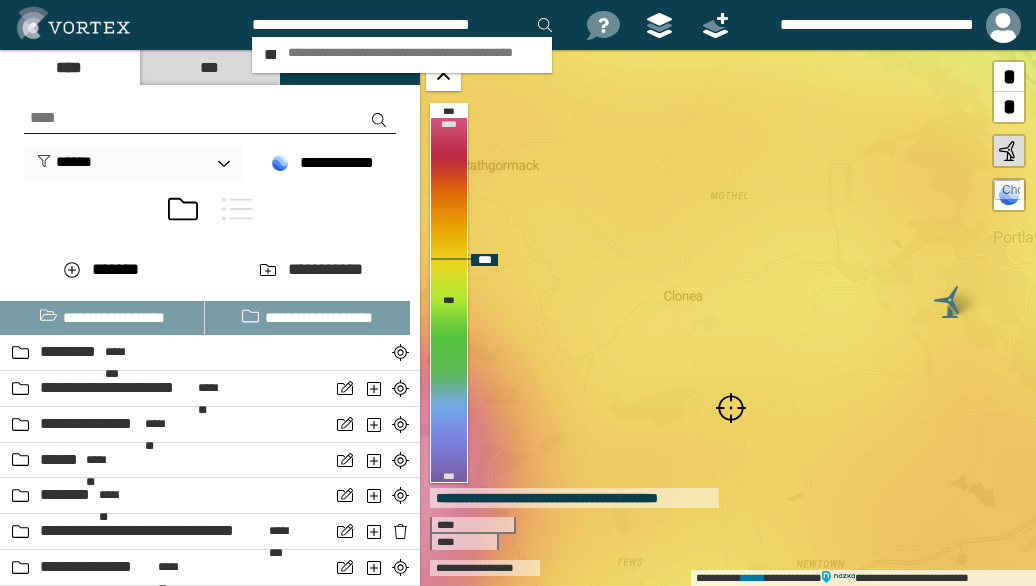 scroll, scrollTop: 0, scrollLeft: 2, axis: horizontal 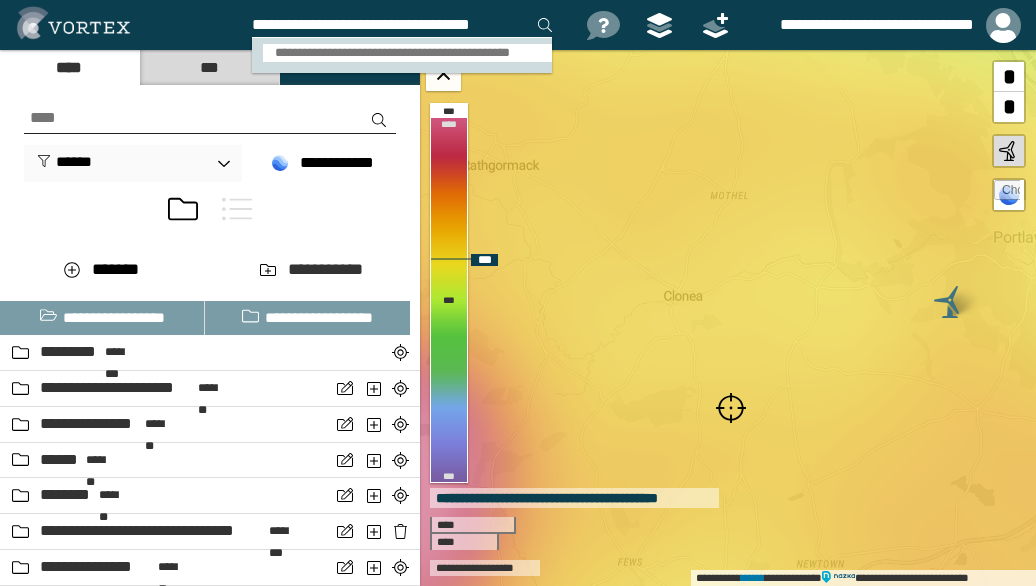 type on "**********" 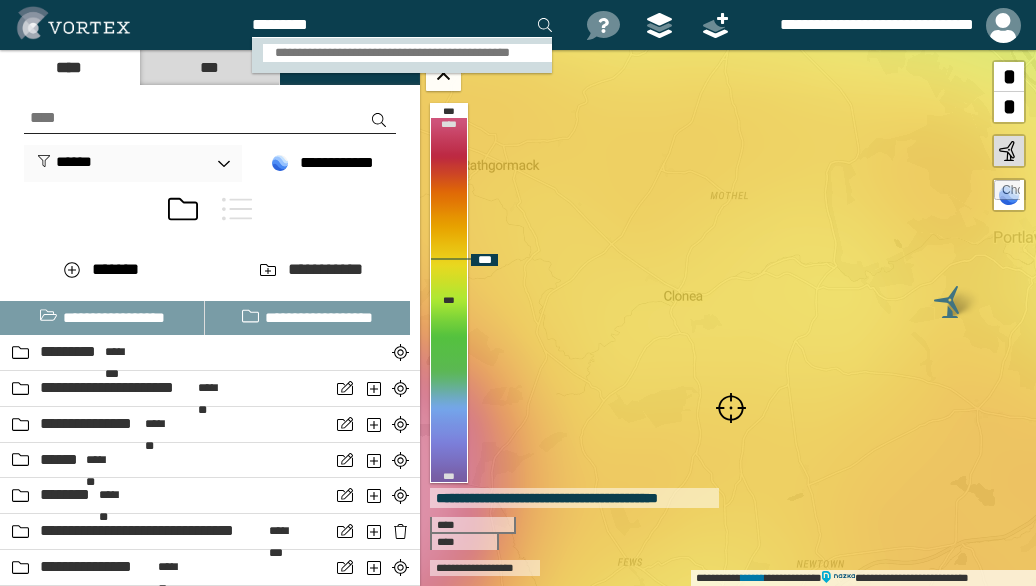 scroll, scrollTop: 0, scrollLeft: 0, axis: both 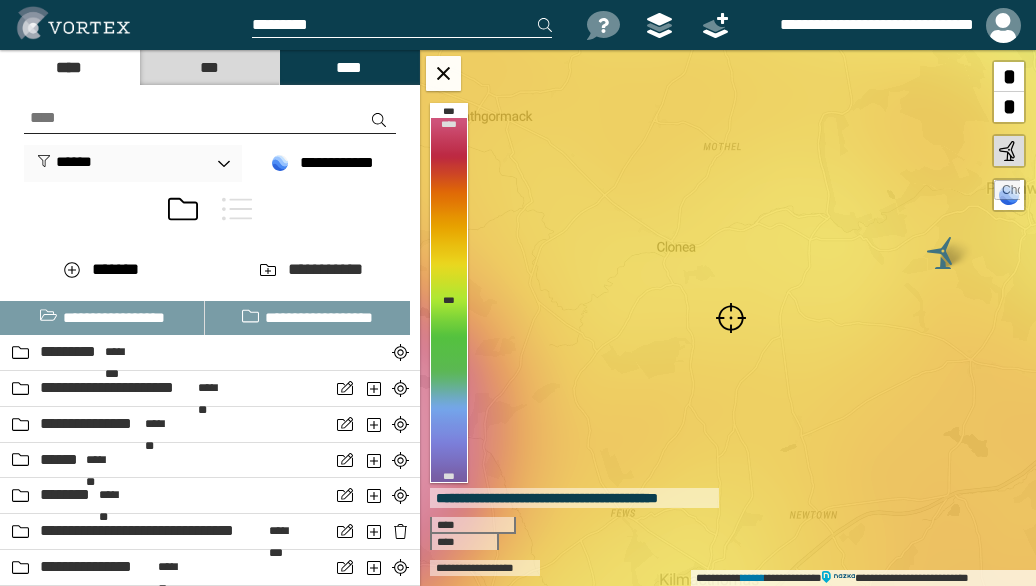 click at bounding box center [731, 318] 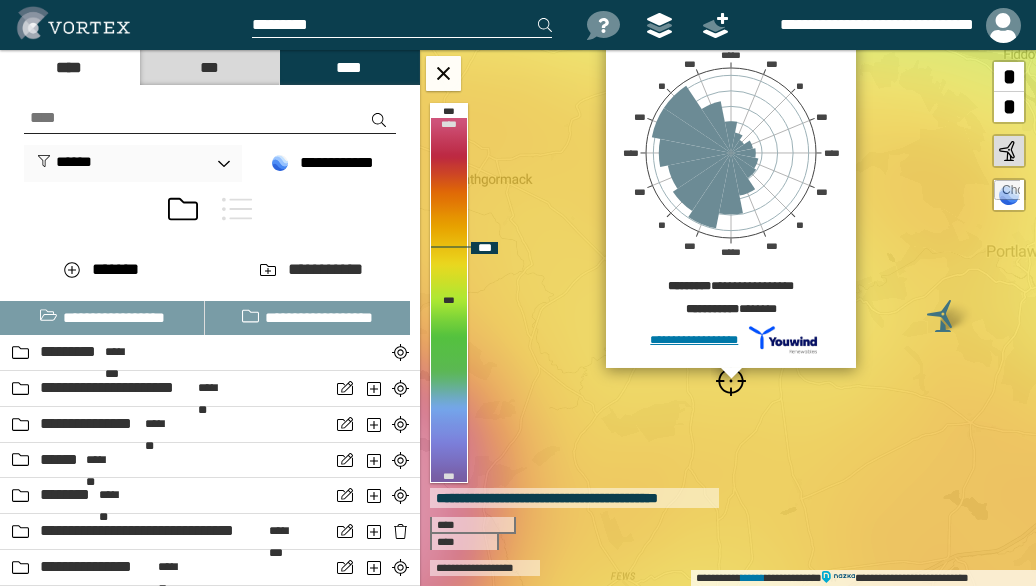 click on "*" at bounding box center (845, 38) 